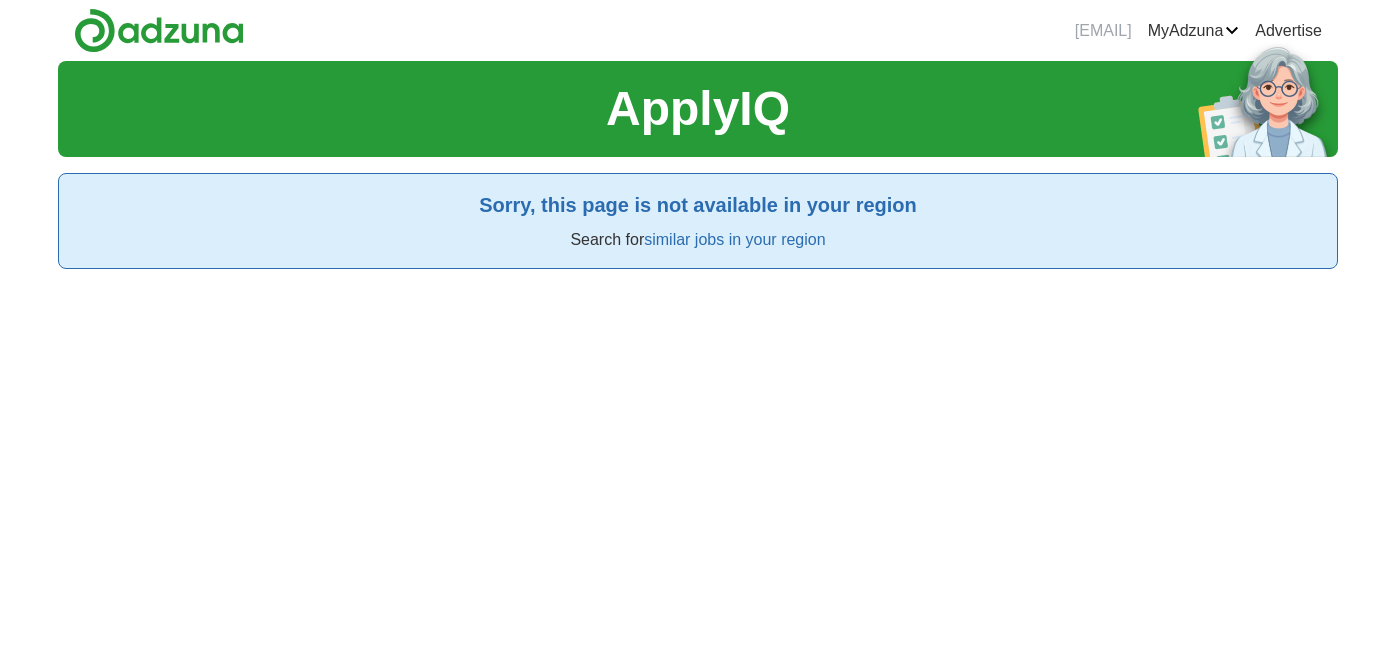 scroll, scrollTop: 0, scrollLeft: 0, axis: both 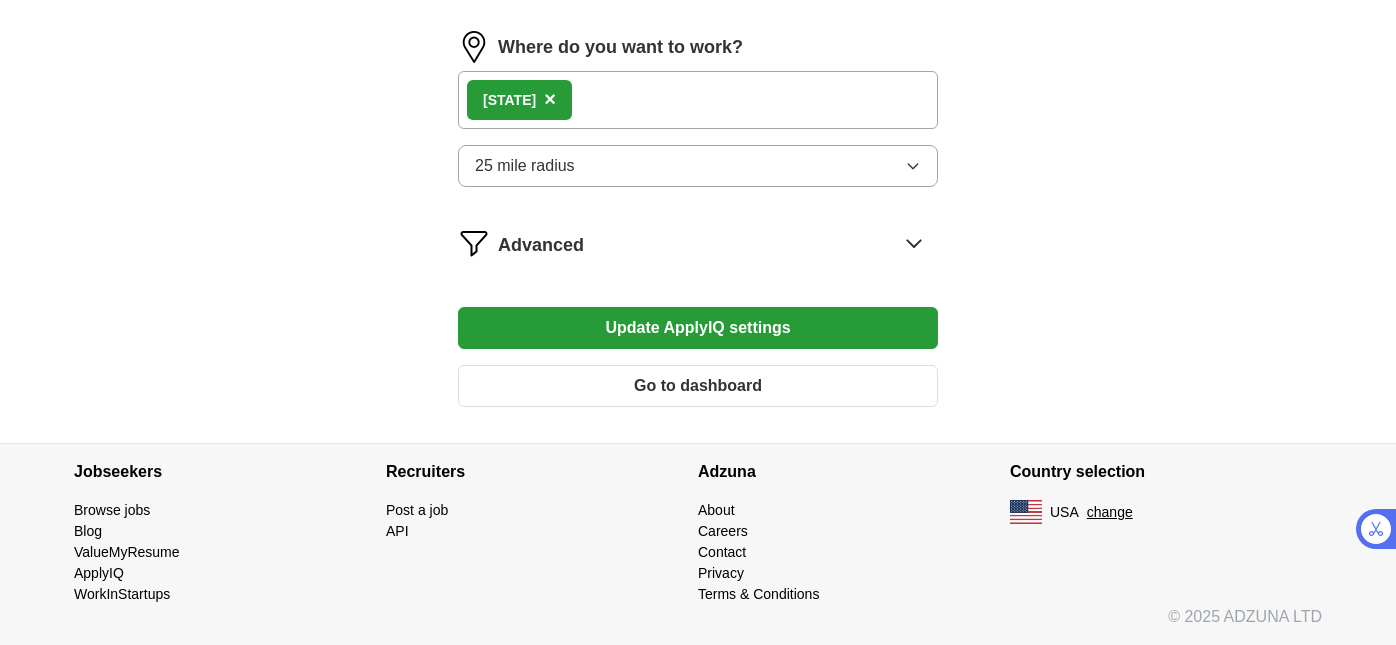 click on "Go to dashboard" at bounding box center [698, 386] 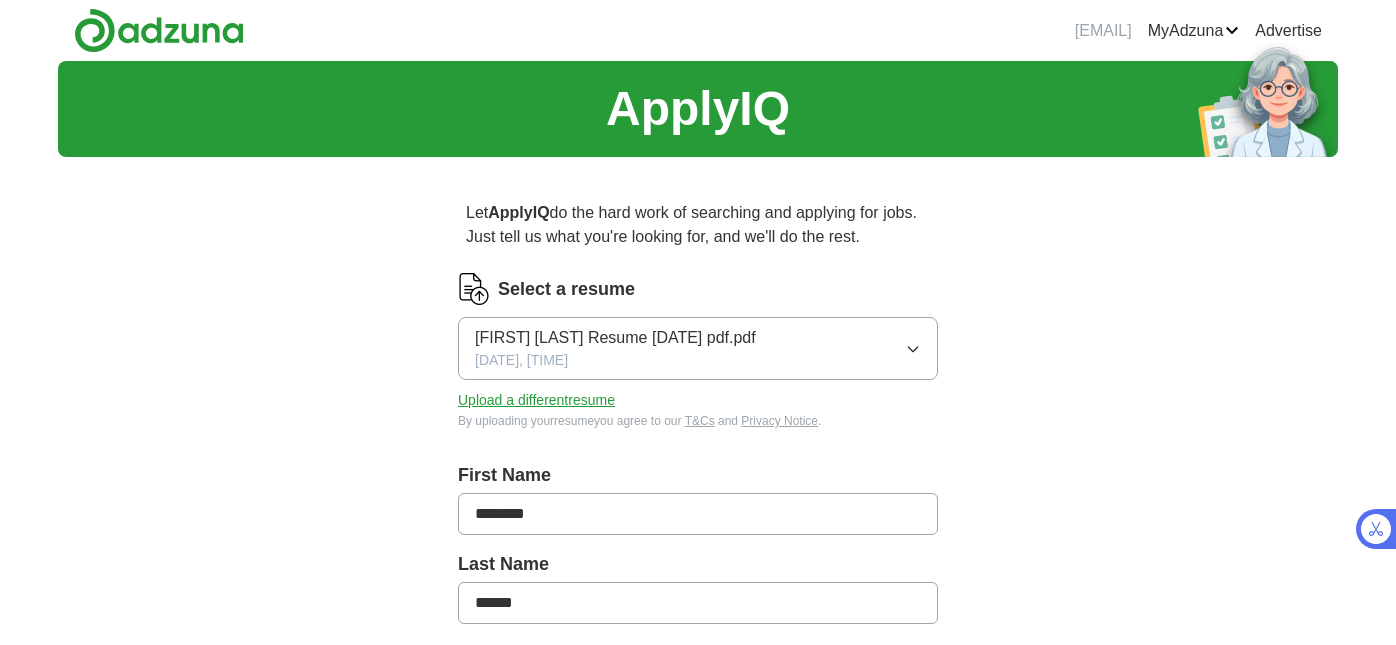 scroll, scrollTop: 598, scrollLeft: 0, axis: vertical 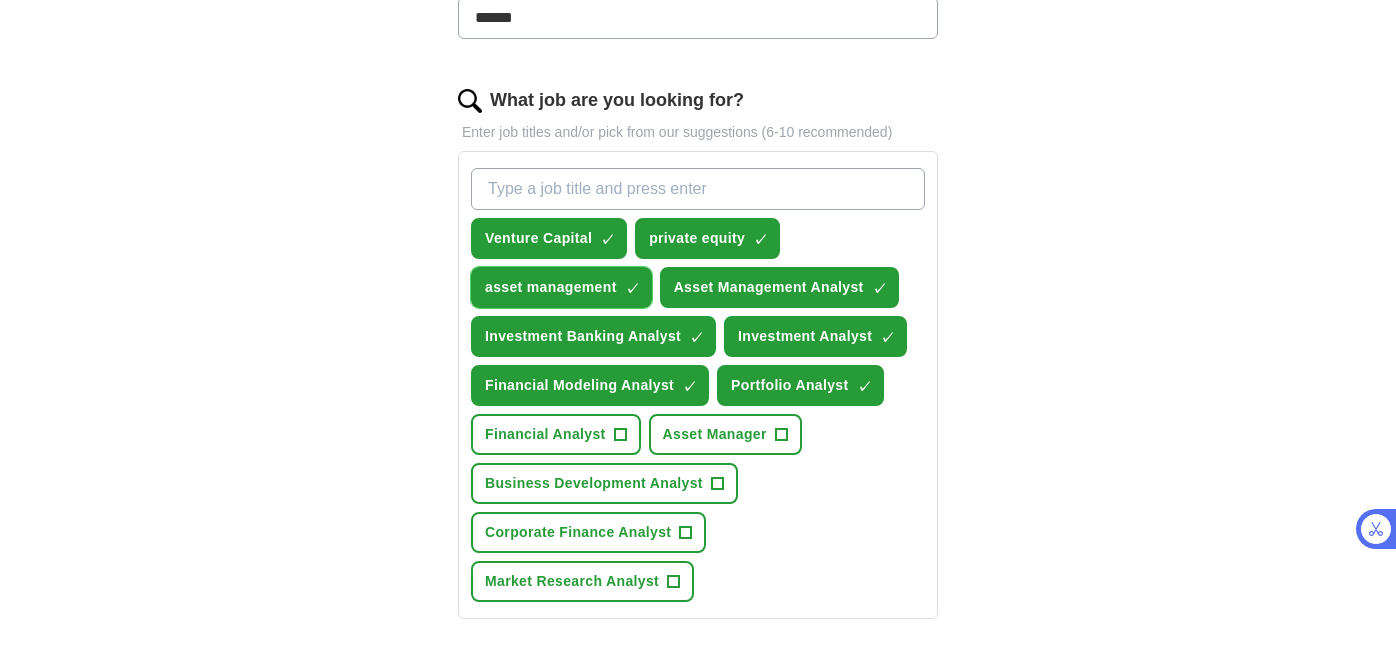 click on "×" at bounding box center (0, 0) 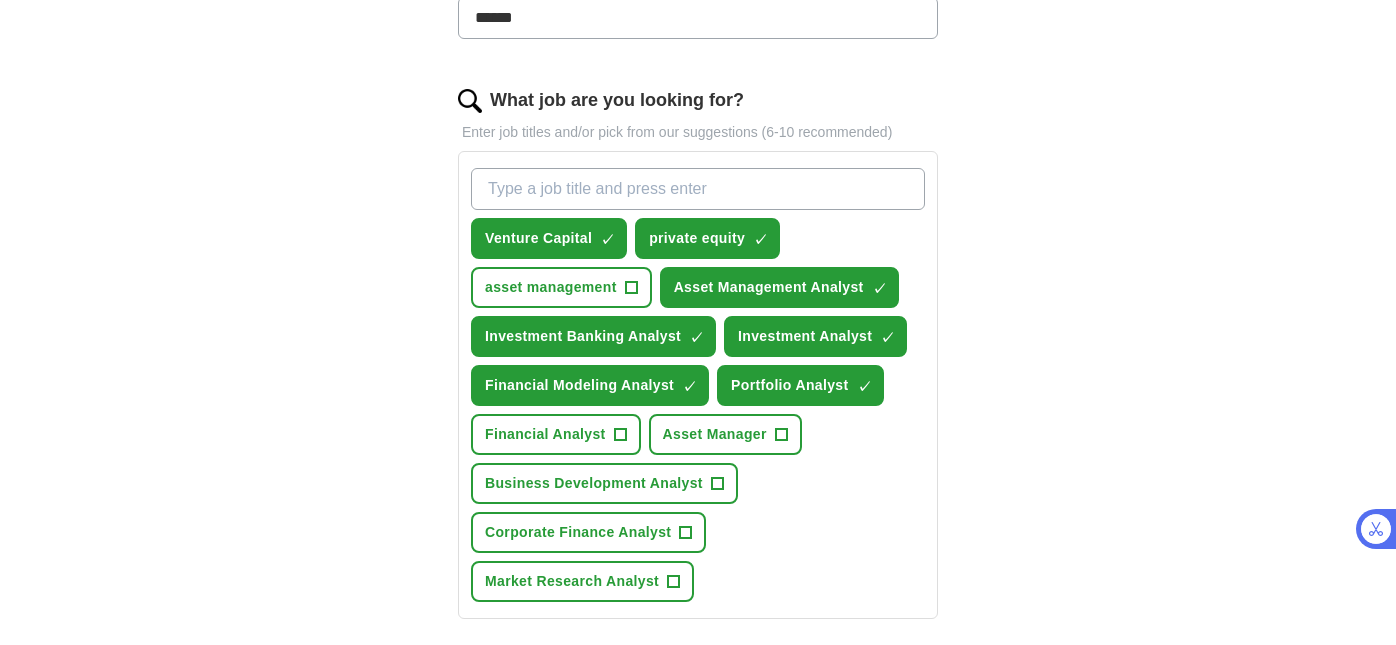 click on "ApplyIQ Let ApplyIQ do the hard work of searching and applying for jobs. Just tell us what you're looking for, and we'll do the rest. Select a resume [FIRST] [LAST] Resume [DATE], [TIME] Upload a different resume By uploading your resume you agree to our T&Cs and Privacy Notice. First Name ******** Last Name ****** What job are you looking for? Enter job titles and/or pick from our suggestions (6-10 recommended) Venture Capital ✓ × private equity ✓ × asset management + Asset Management Analyst ✓ × Investment Banking Analyst ✓ × Investment Analyst ✓ × Financial Modeling Analyst ✓ × Portfolio Analyst ✓ × Financial Analyst + Asset Manager + Business Development Analyst + Corporate Finance Analyst + Market Research Analyst + Where do you want to work? [STATE] × 25 mile radius Advanced Update ApplyIQ settings Go to dashboard" at bounding box center (698, 273) 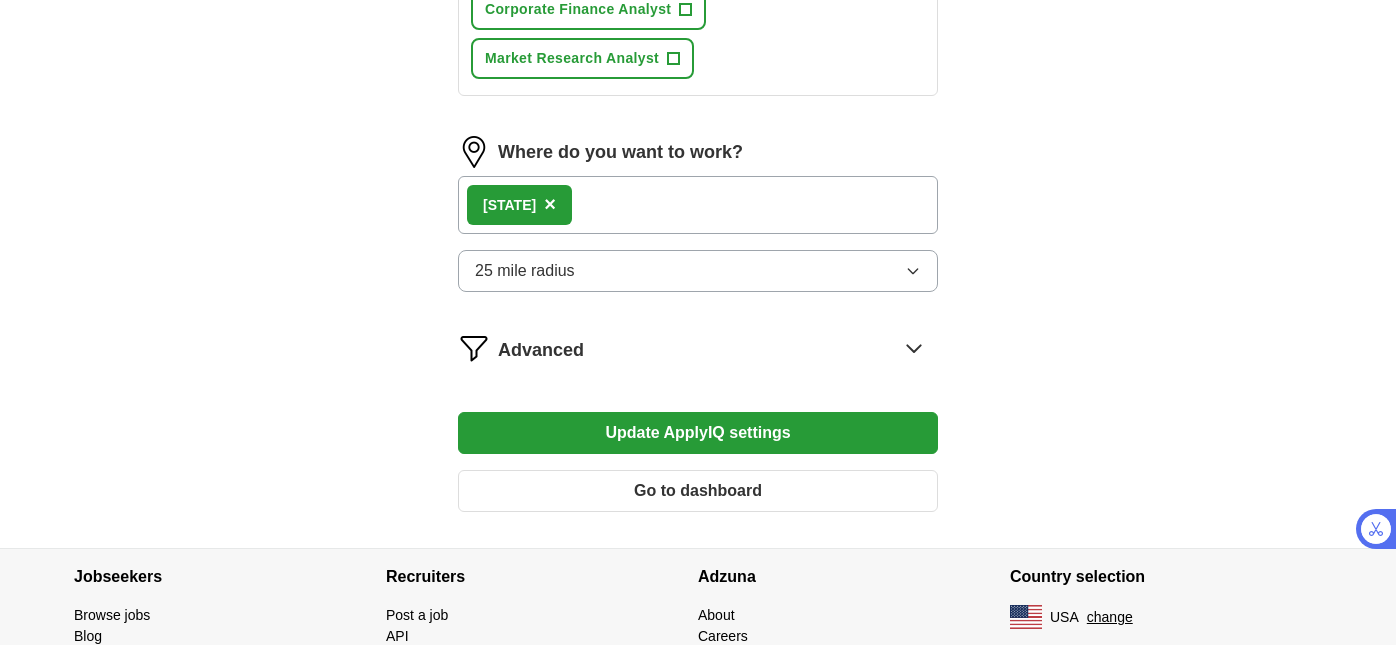 scroll, scrollTop: 1168, scrollLeft: 0, axis: vertical 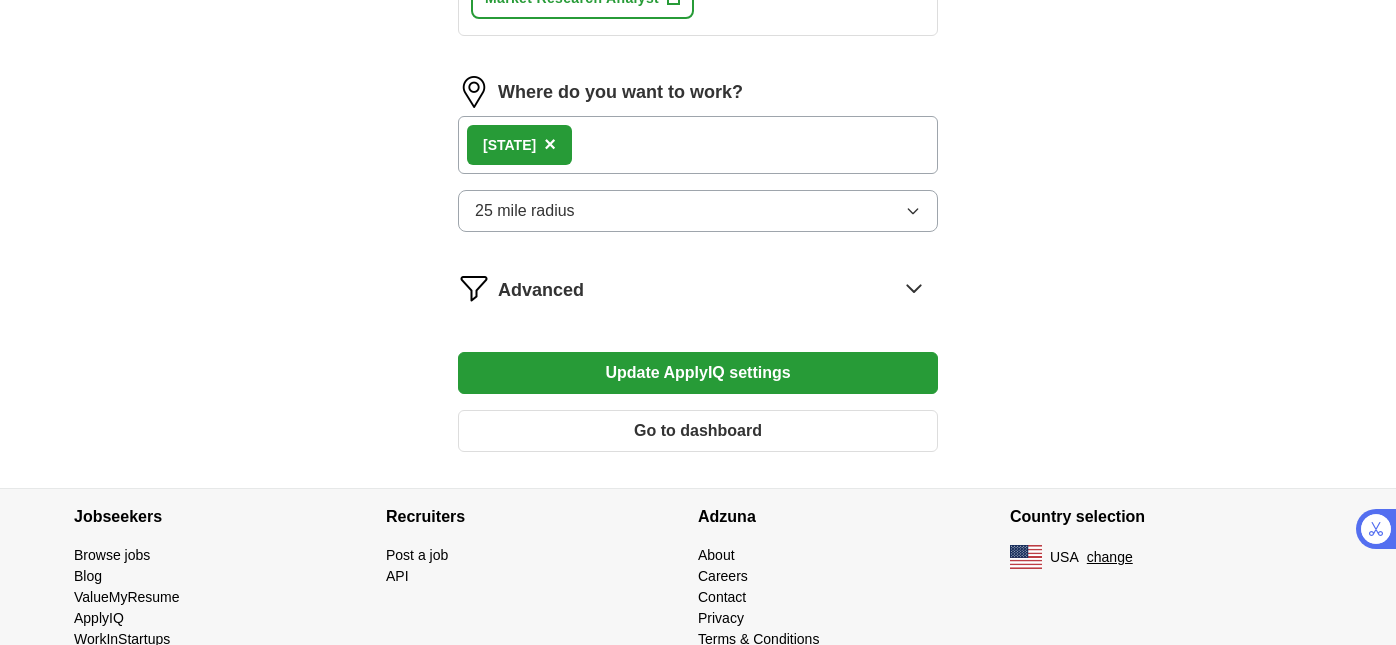 click on "Update ApplyIQ settings" at bounding box center [698, 373] 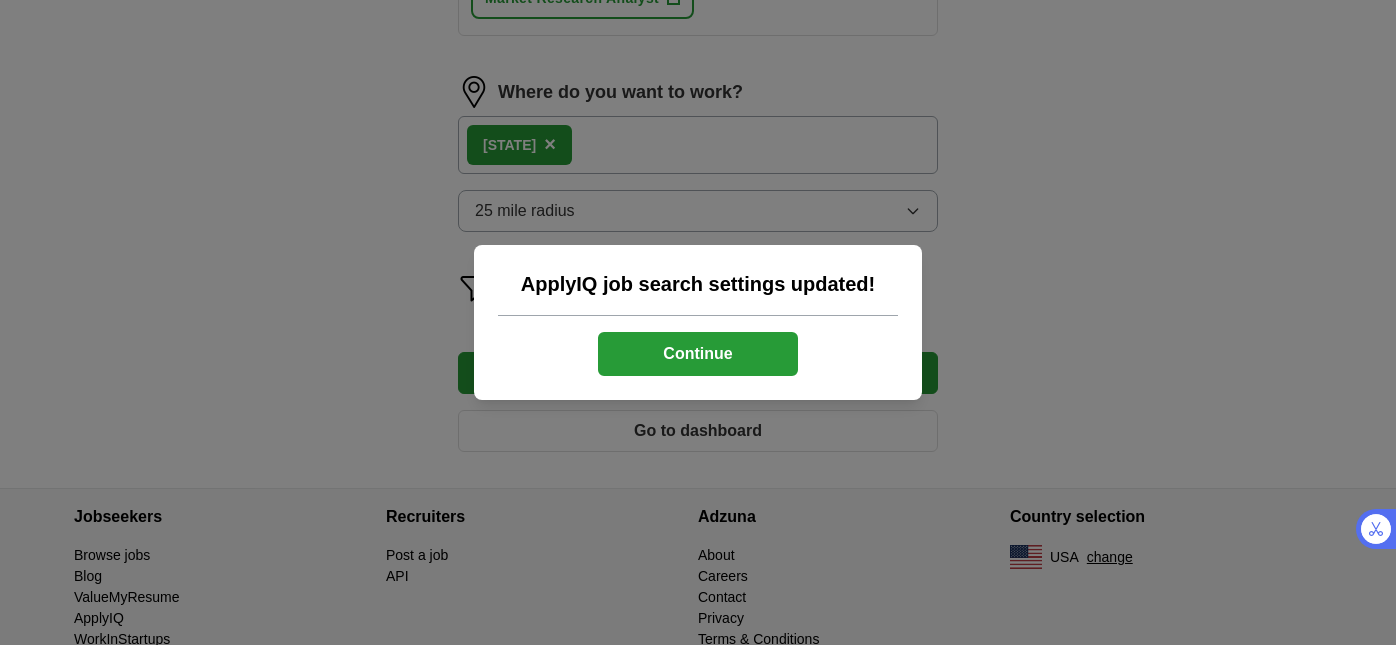 click on "Continue" at bounding box center (698, 354) 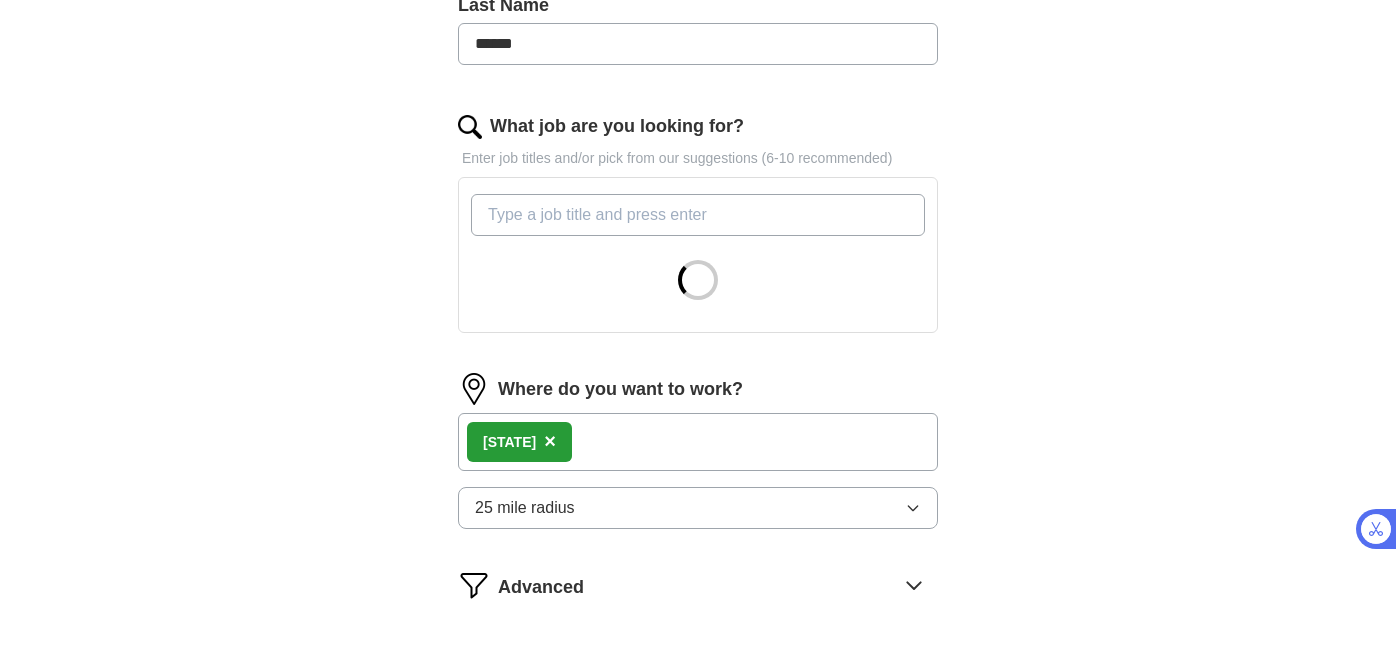scroll, scrollTop: 559, scrollLeft: 0, axis: vertical 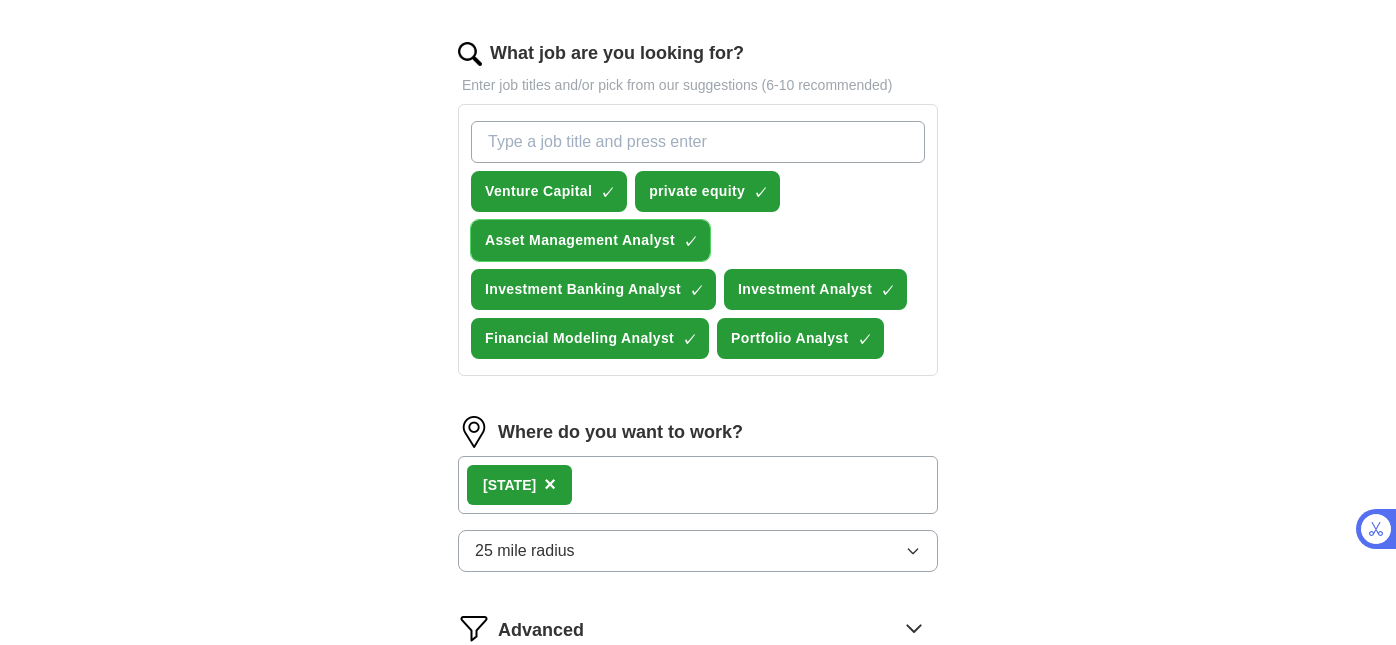click on "×" at bounding box center (0, 0) 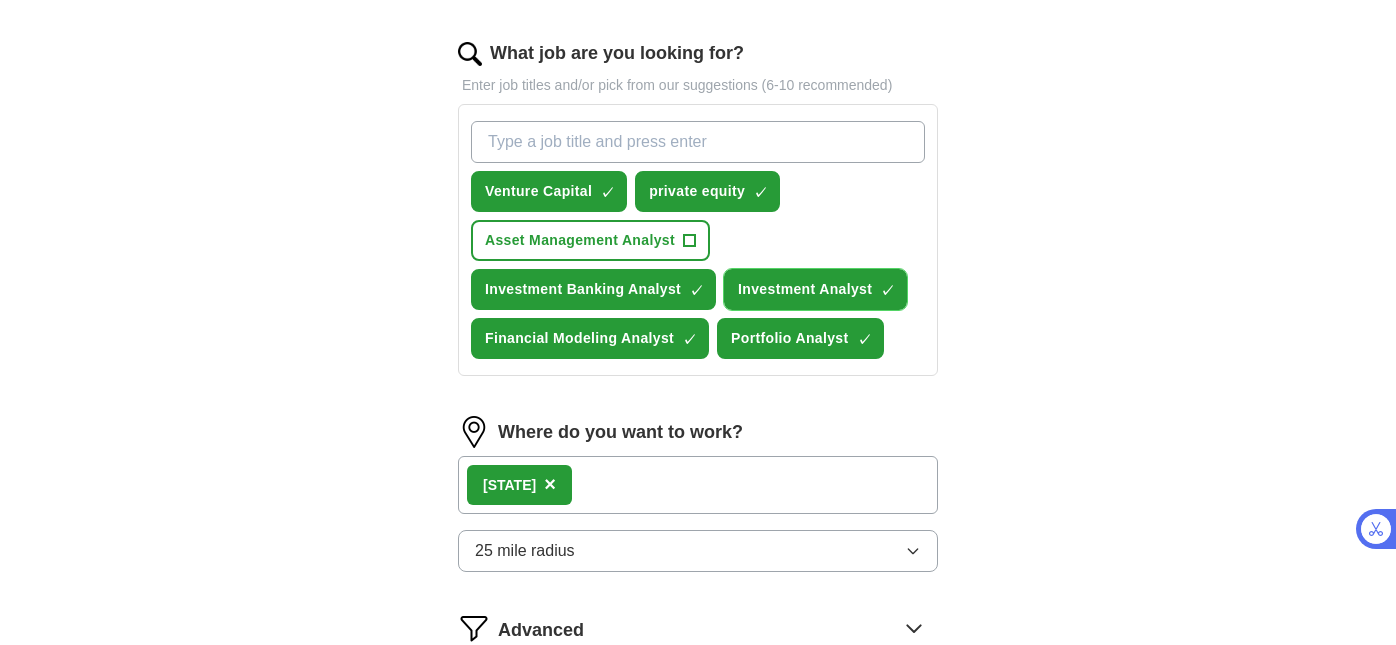 click on "×" at bounding box center [0, 0] 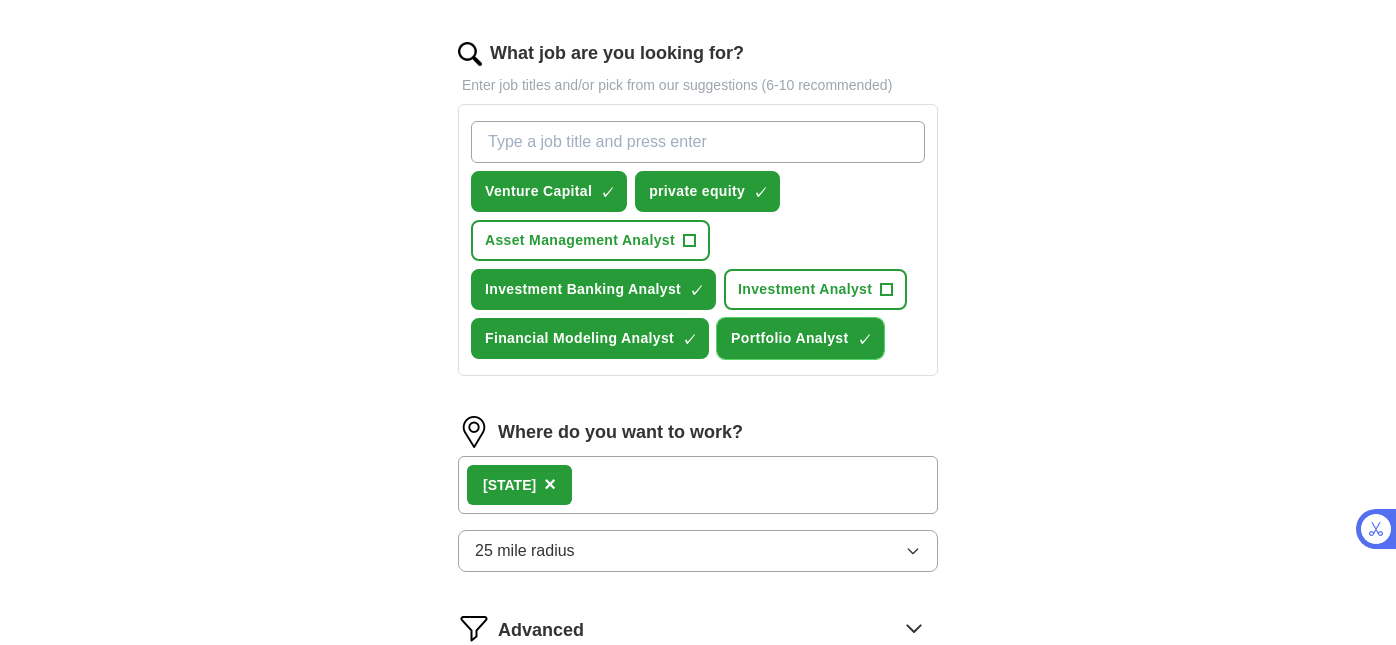 click on "×" at bounding box center (0, 0) 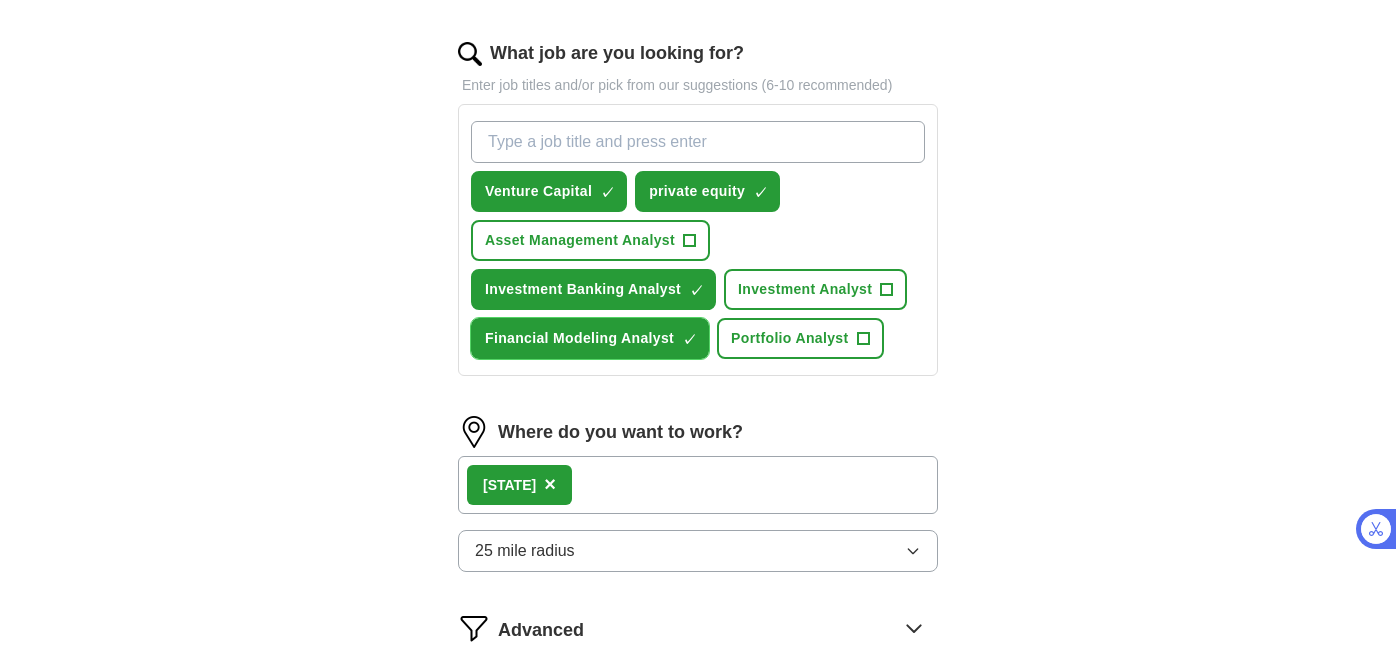 click on "×" at bounding box center (0, 0) 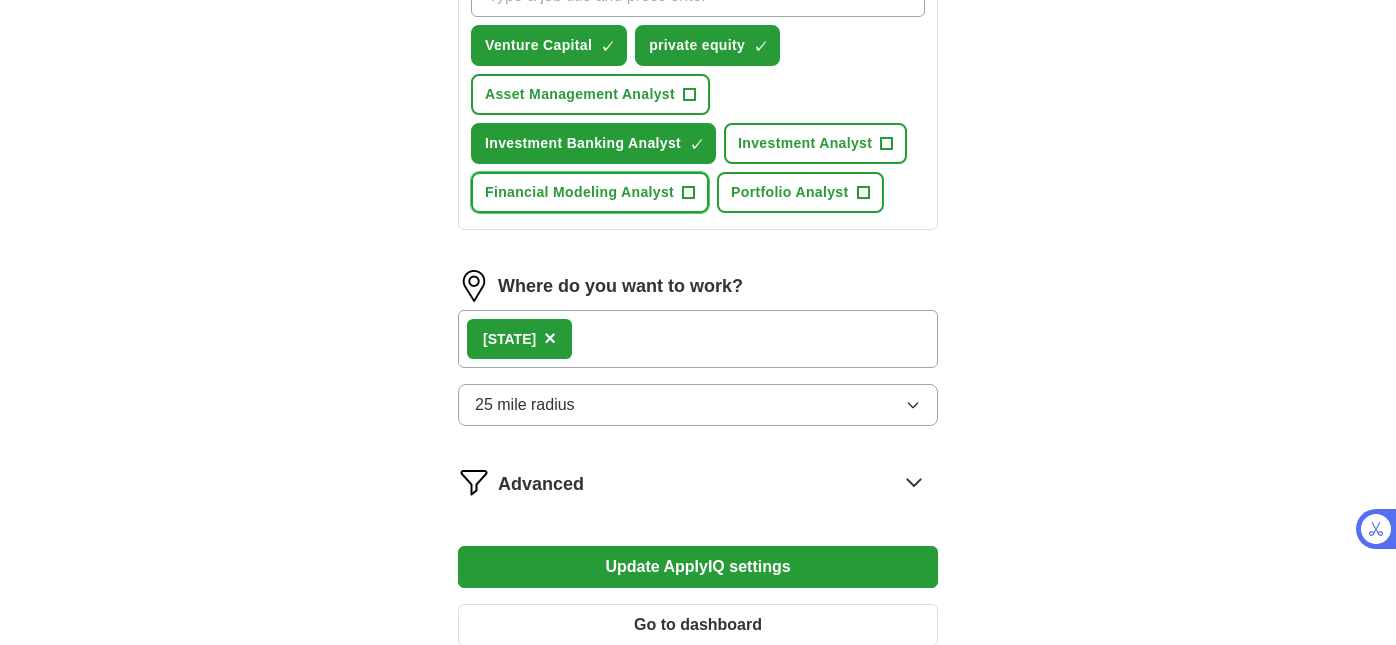 scroll, scrollTop: 930, scrollLeft: 0, axis: vertical 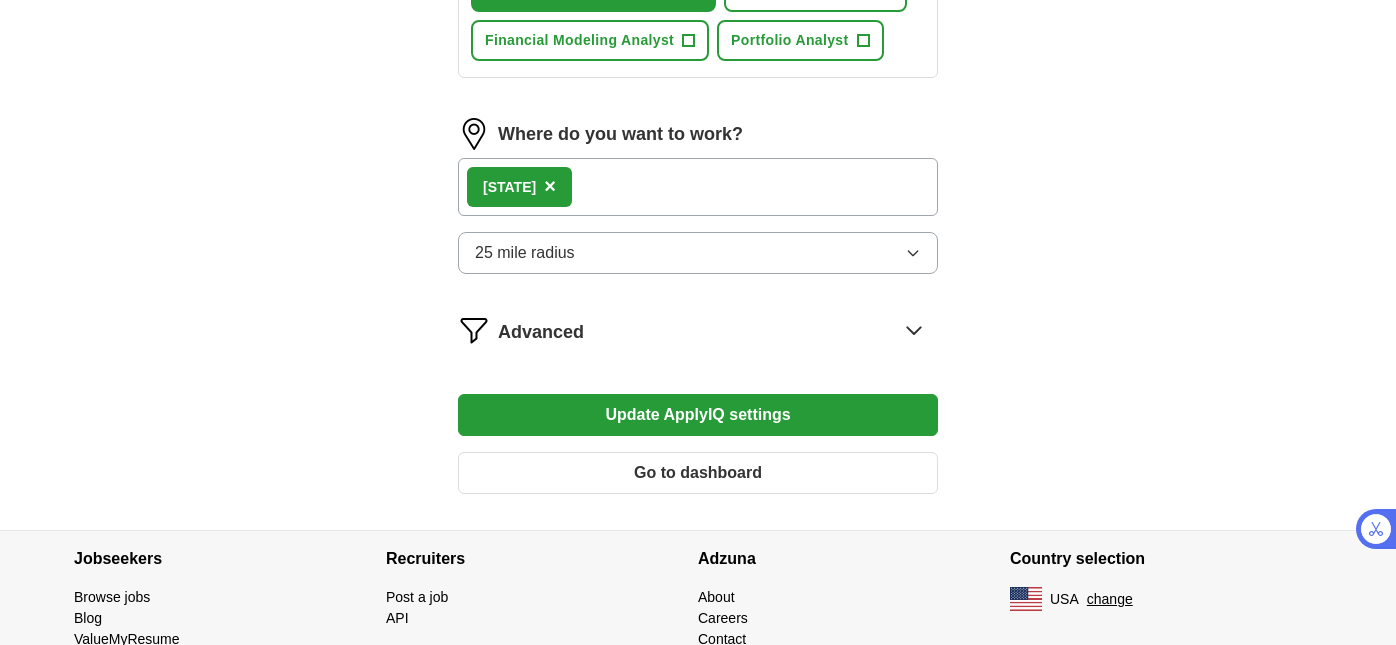 click on "Update ApplyIQ settings" at bounding box center [698, 415] 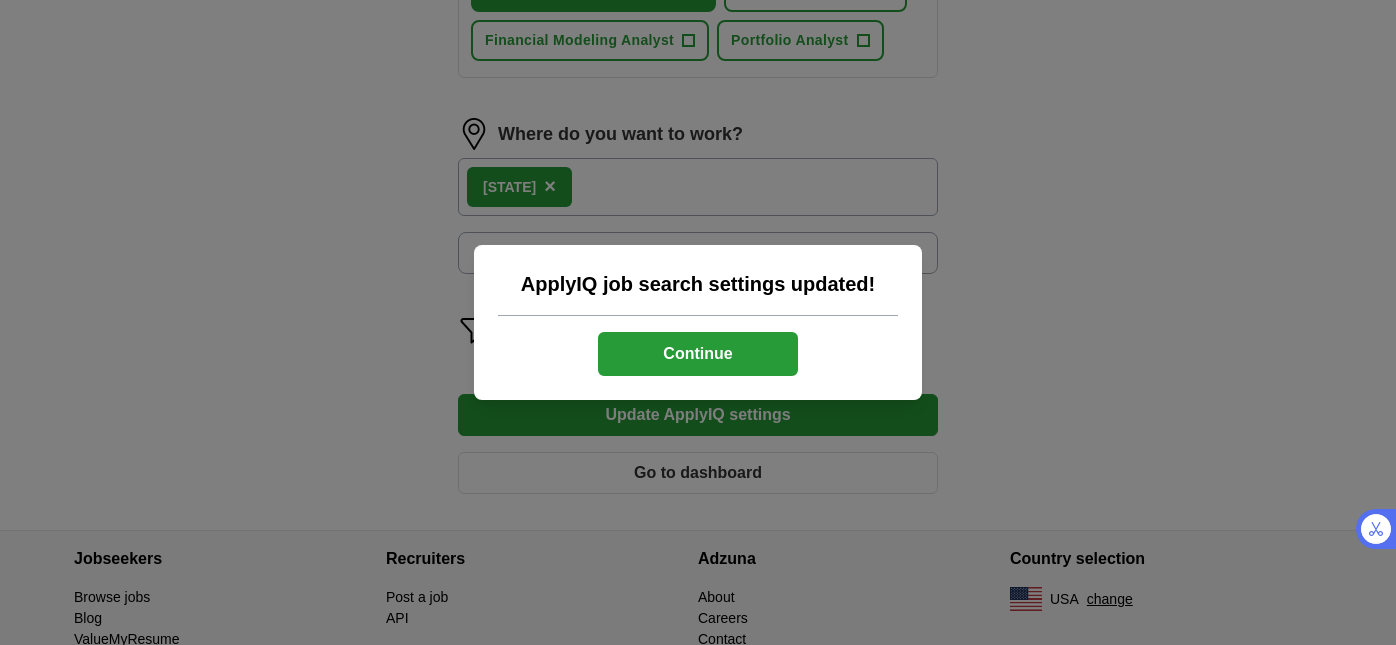 click on "Continue" at bounding box center (698, 354) 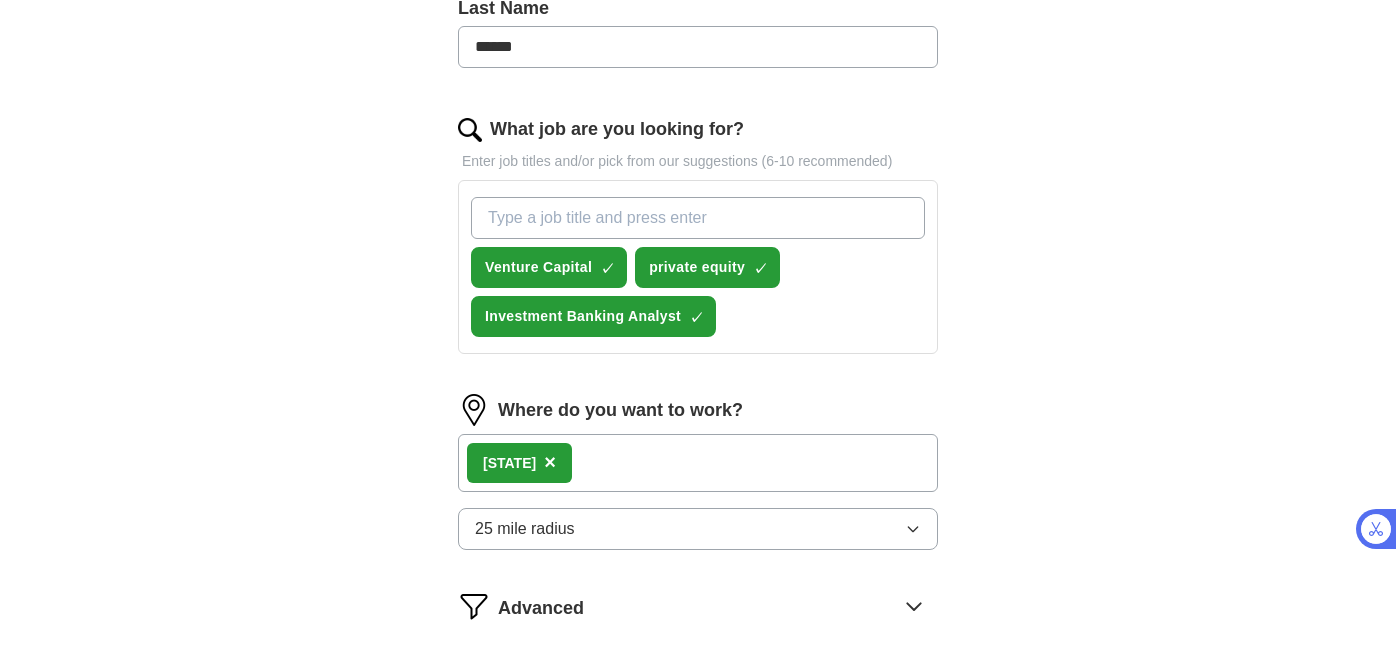 scroll, scrollTop: 669, scrollLeft: 0, axis: vertical 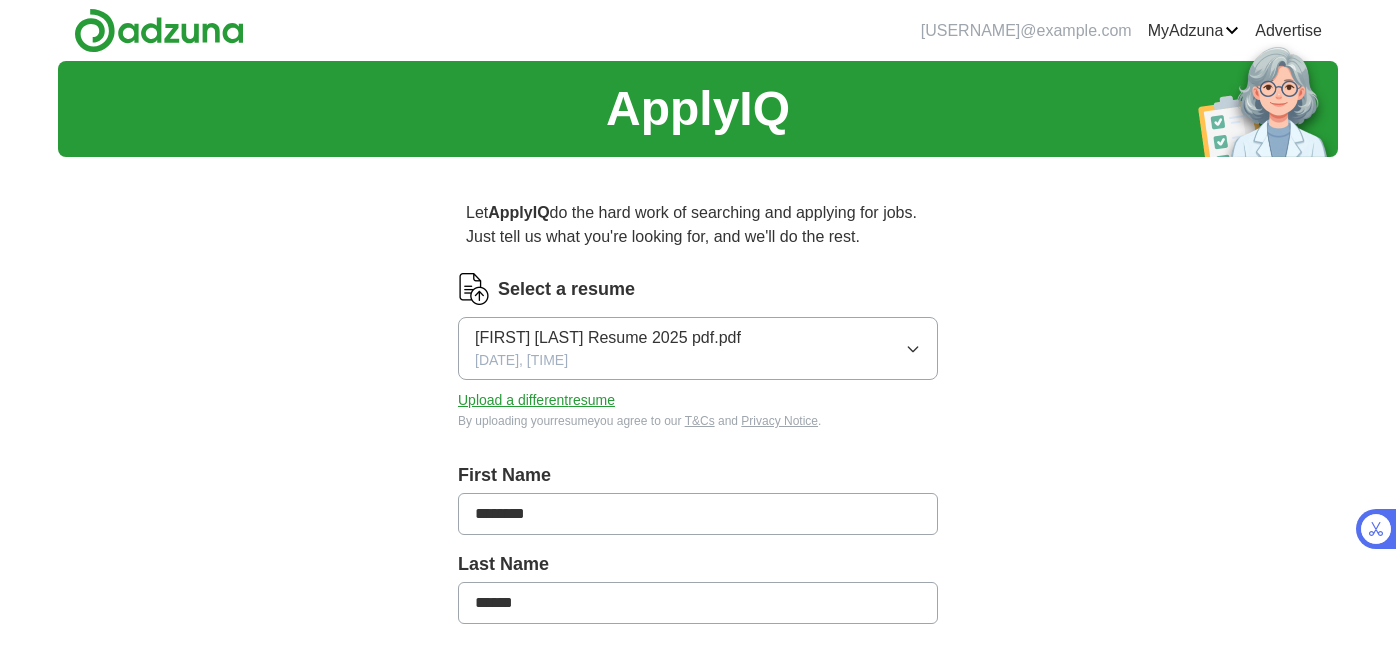 click on "ApplyIQ" at bounding box center (0, 0) 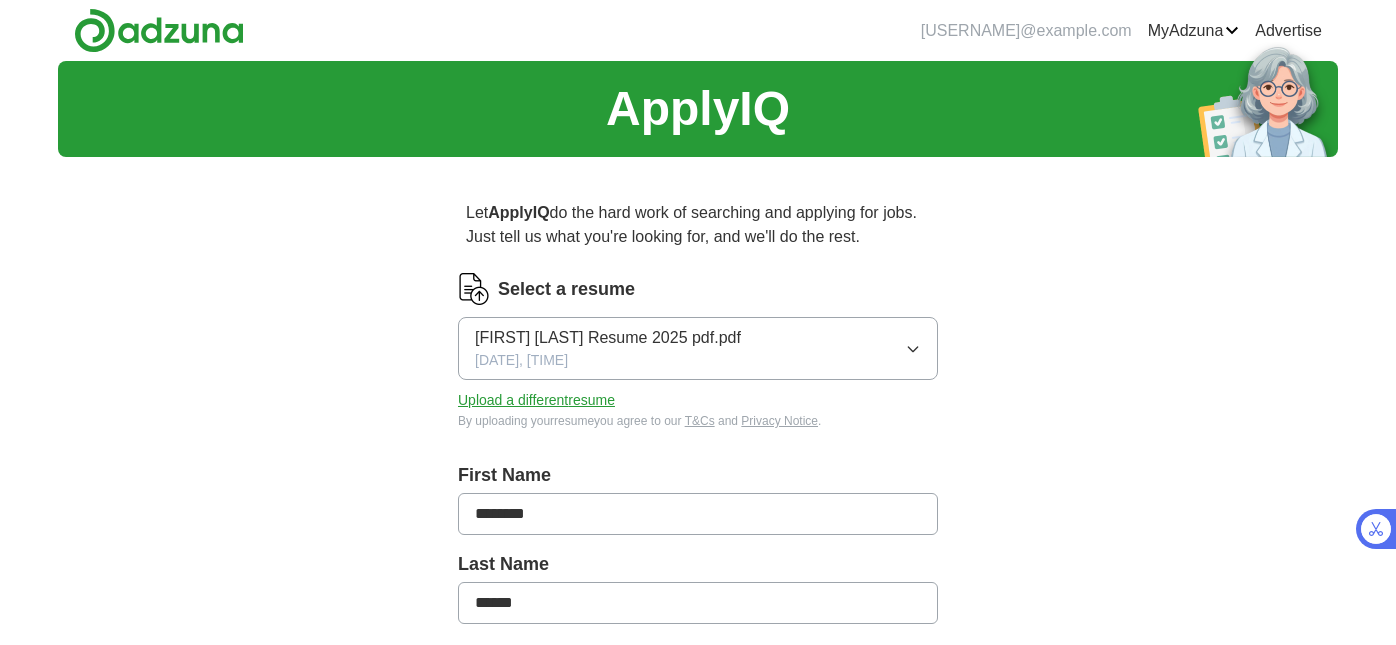 scroll, scrollTop: 0, scrollLeft: 0, axis: both 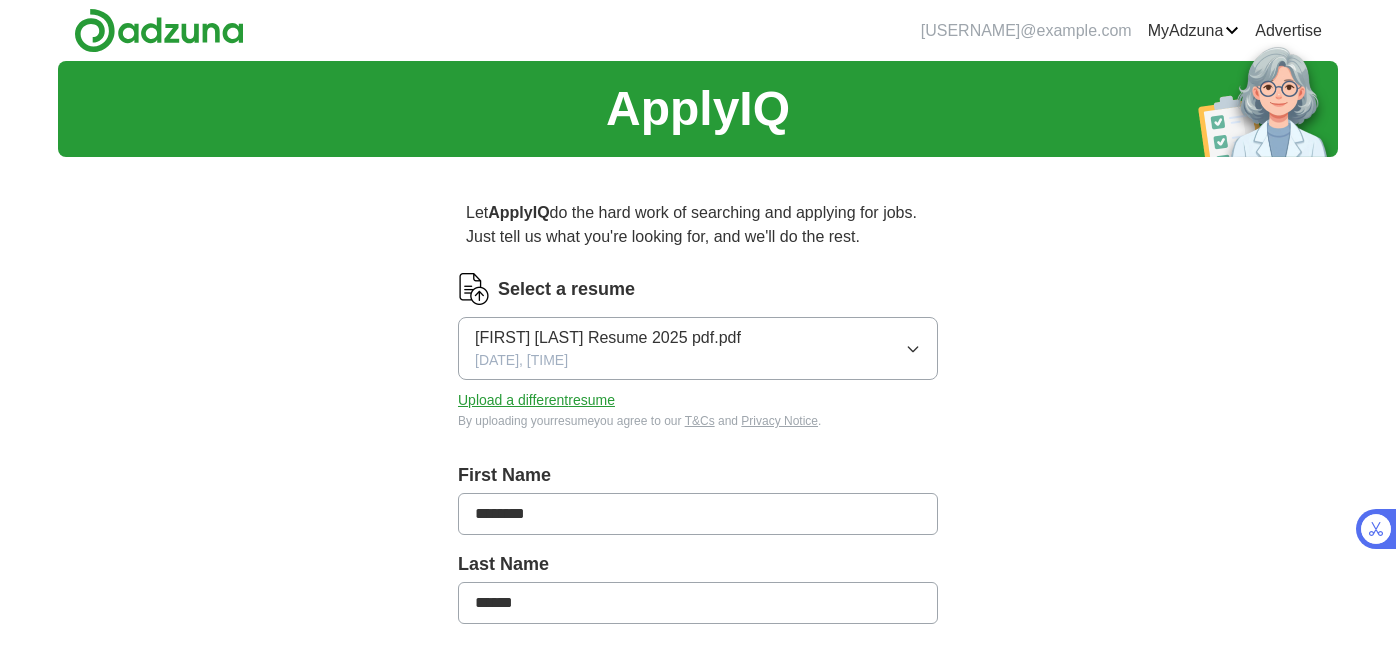 click on "ApplyIQ" at bounding box center (0, 0) 